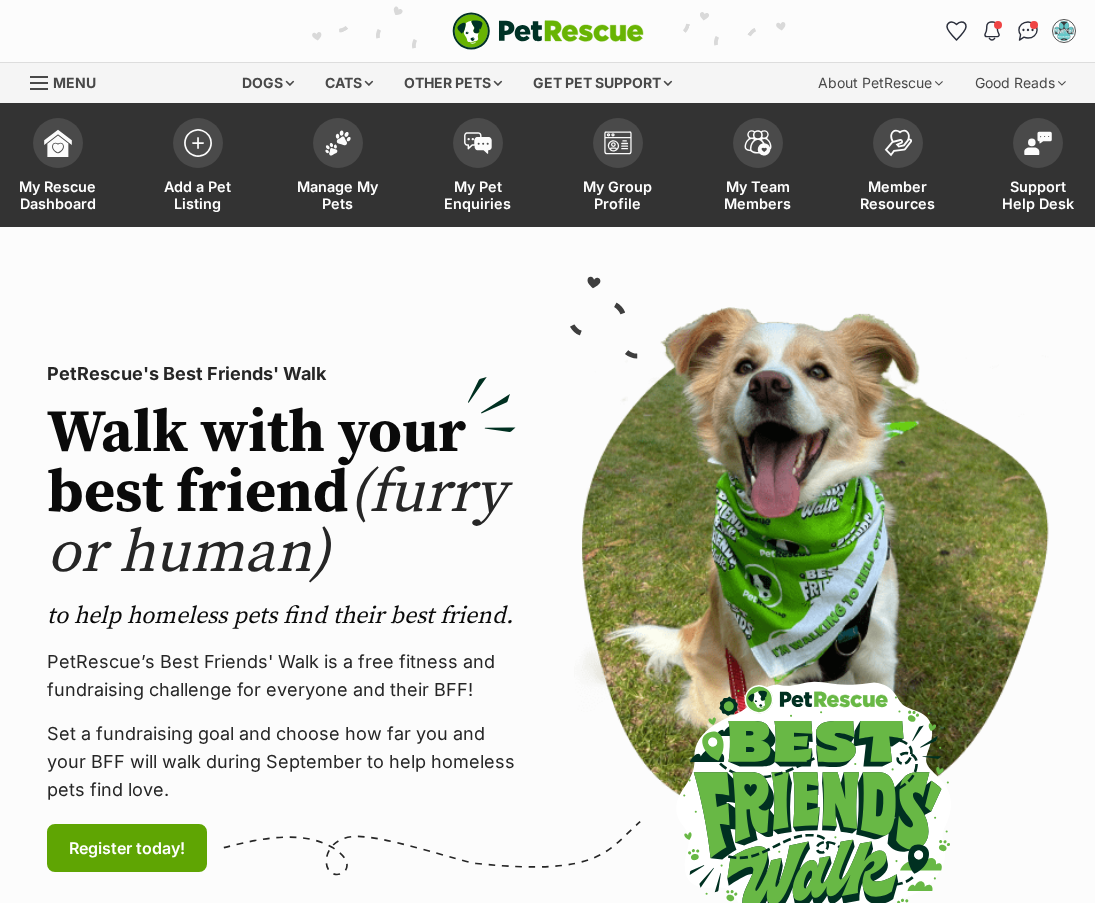 scroll, scrollTop: 0, scrollLeft: 0, axis: both 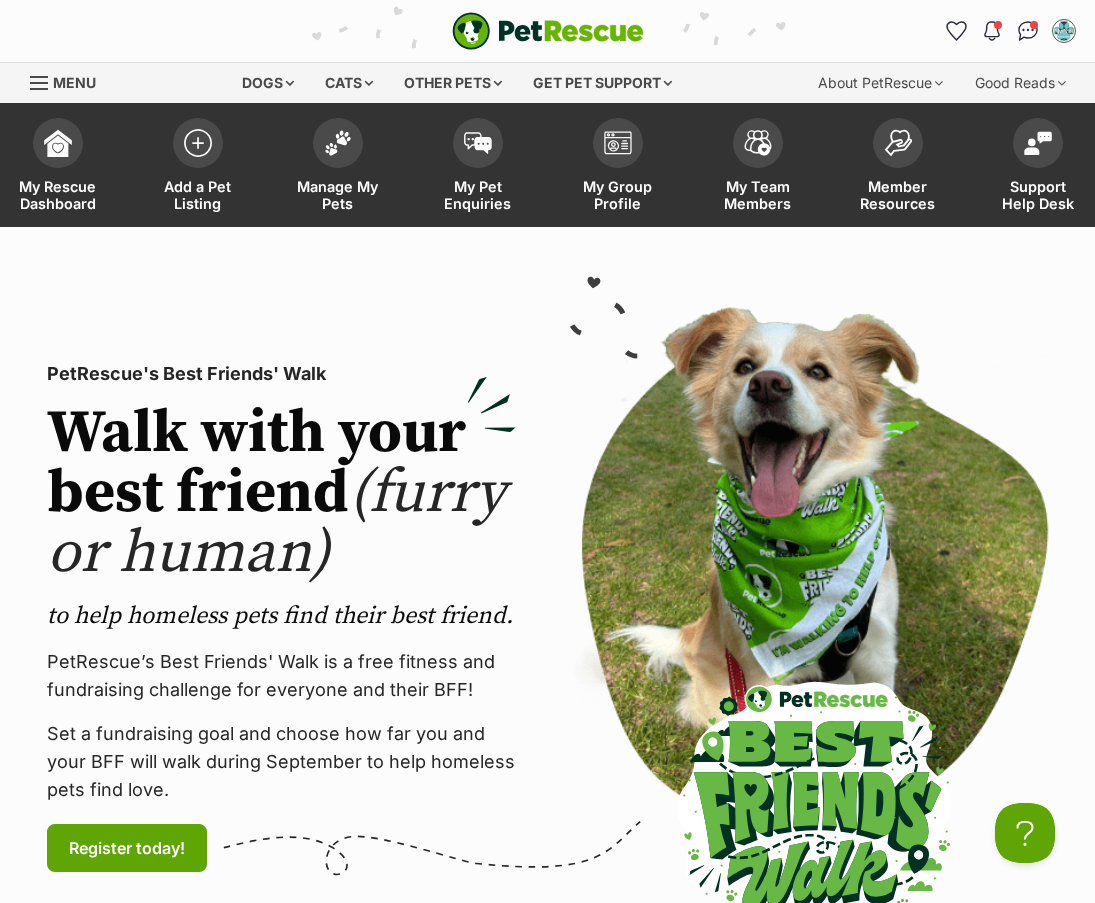 click on "Manage My Pets" at bounding box center [338, 195] 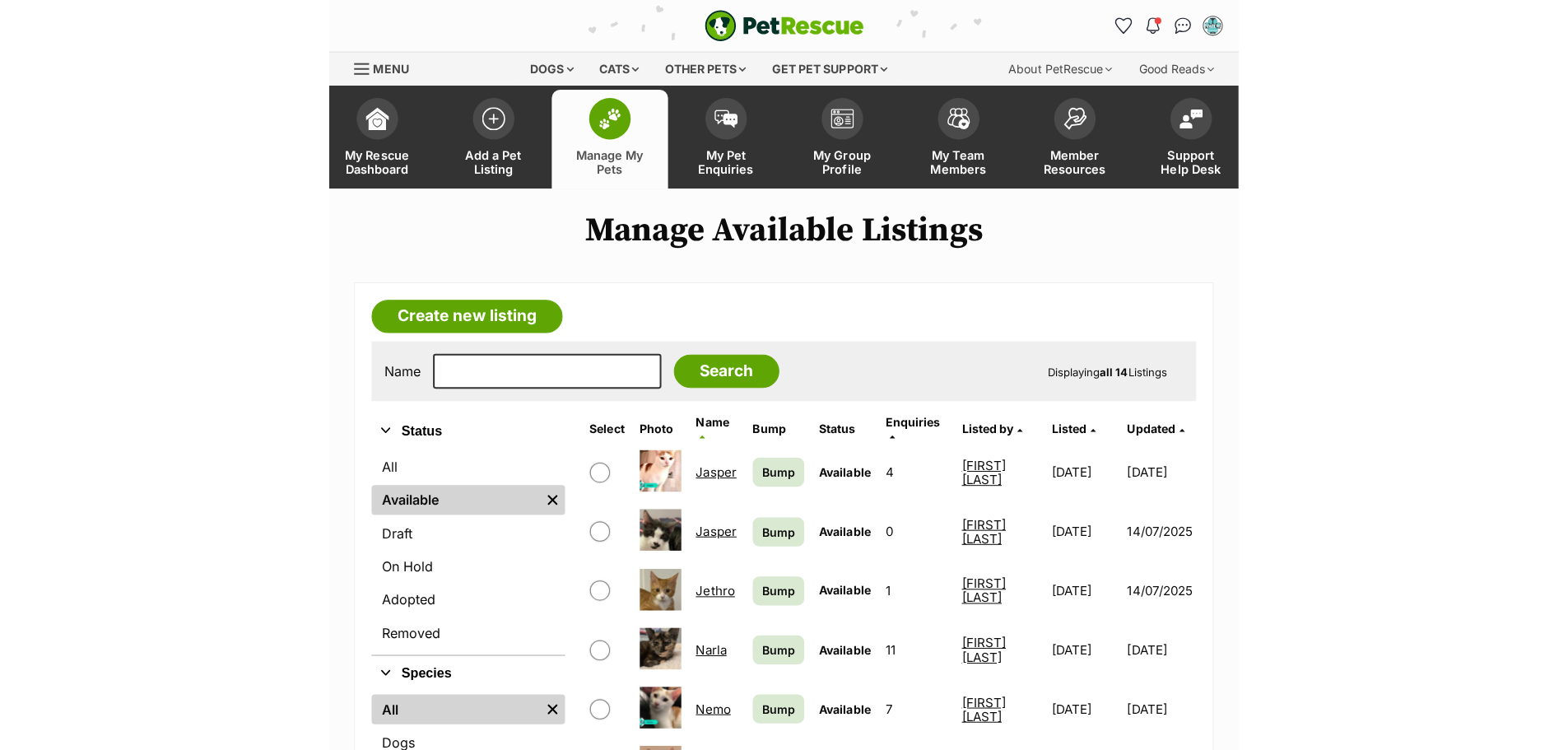 scroll, scrollTop: 0, scrollLeft: 0, axis: both 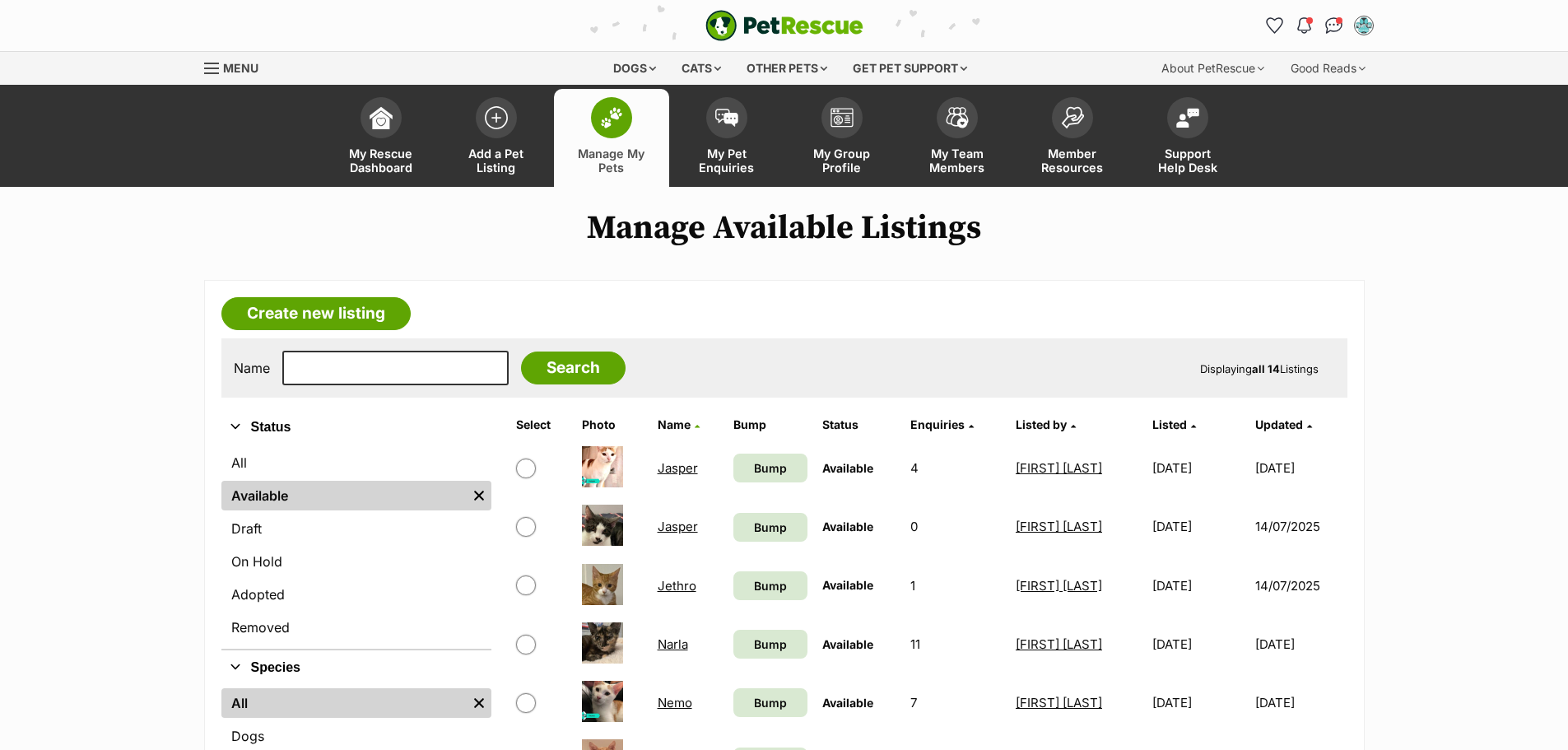 click on "Jasper" at bounding box center (677, 526) 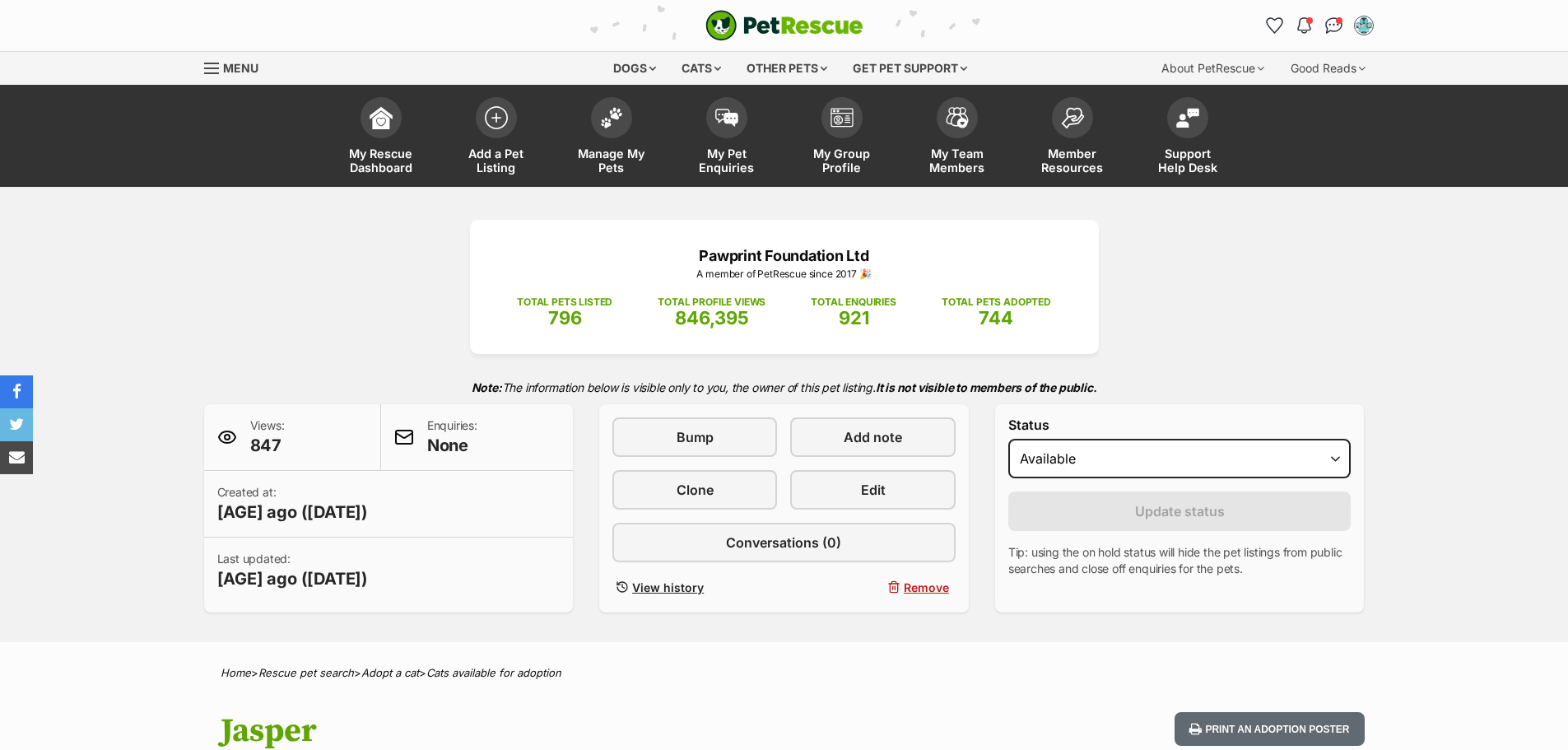 scroll, scrollTop: 0, scrollLeft: 0, axis: both 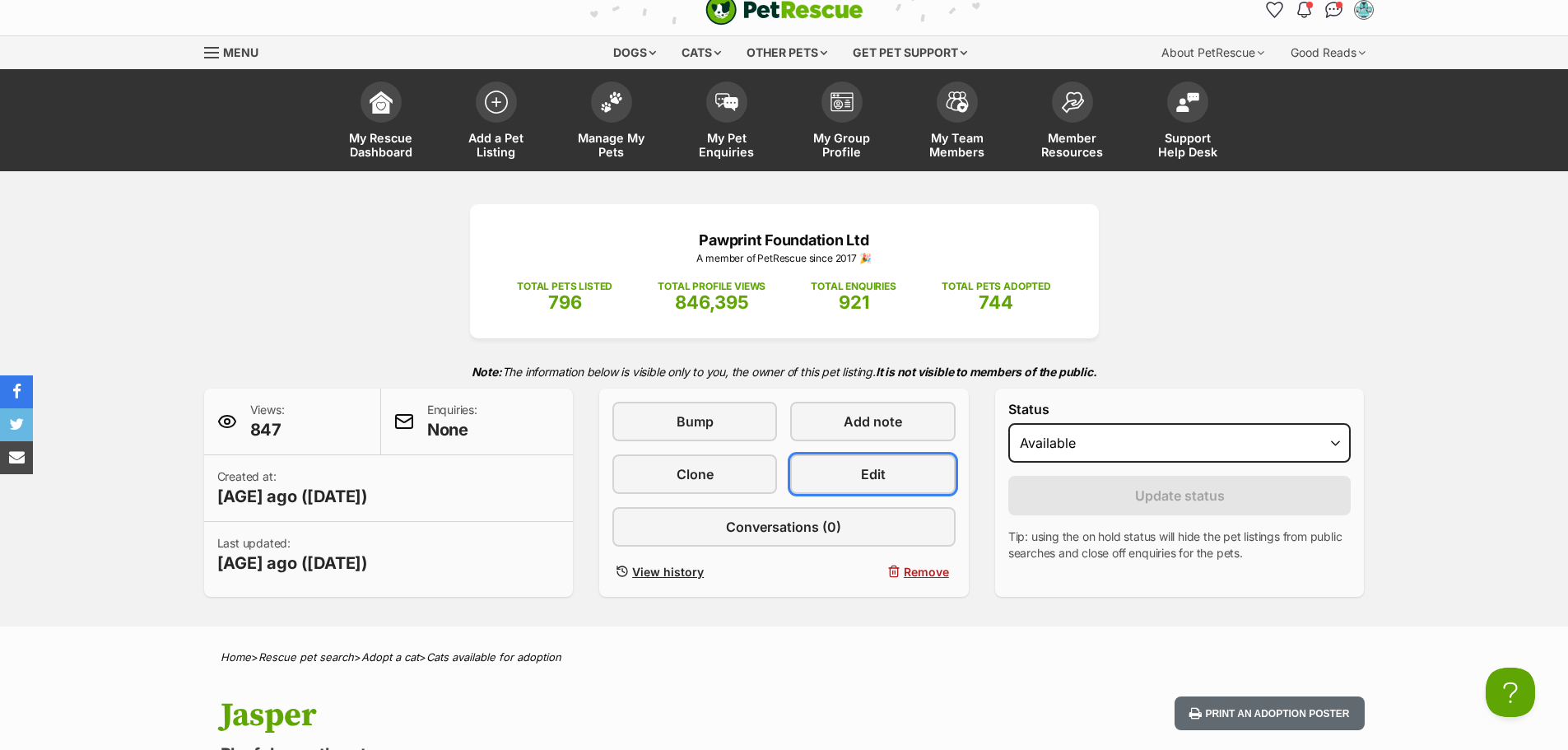 click on "Edit" at bounding box center [873, 474] 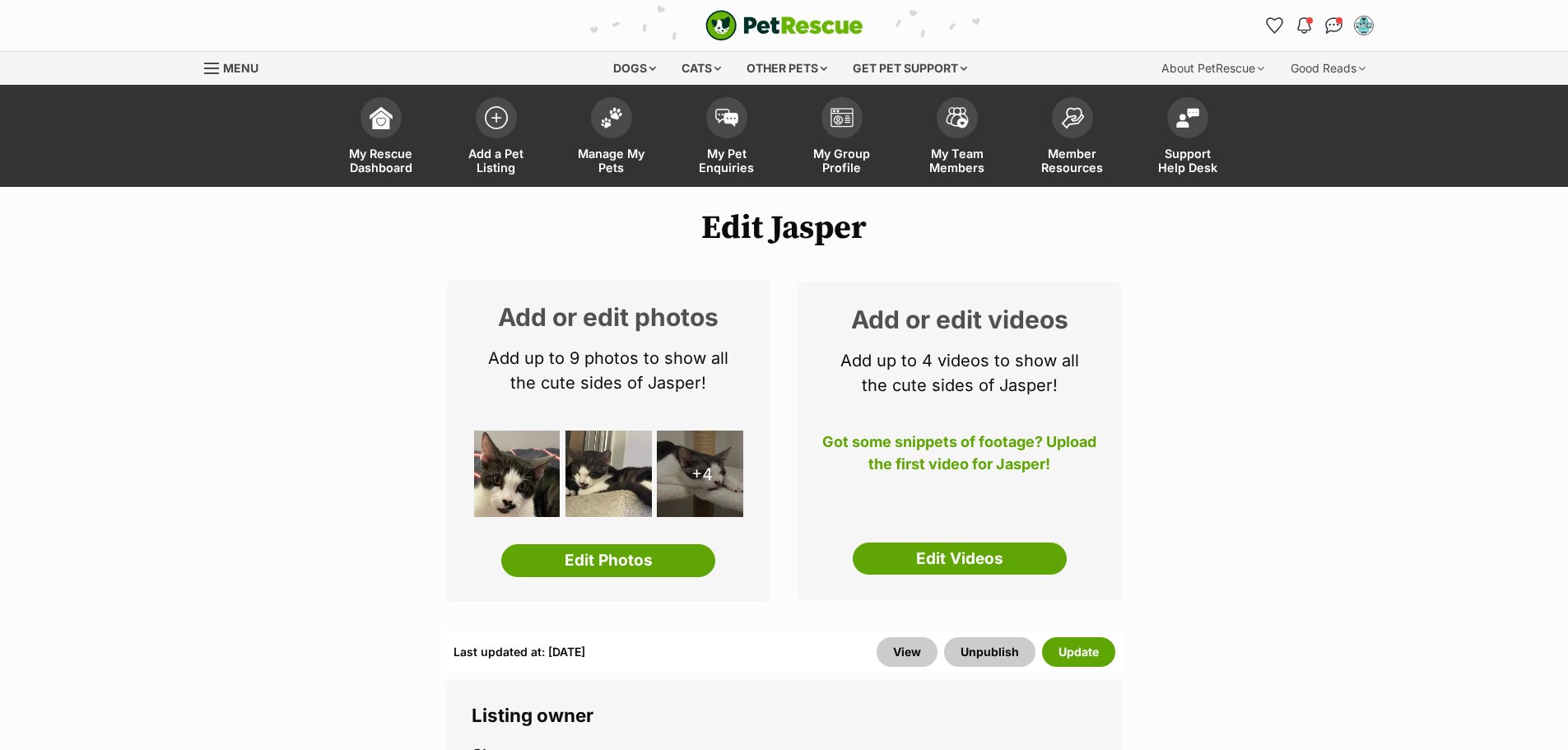 scroll, scrollTop: 0, scrollLeft: 0, axis: both 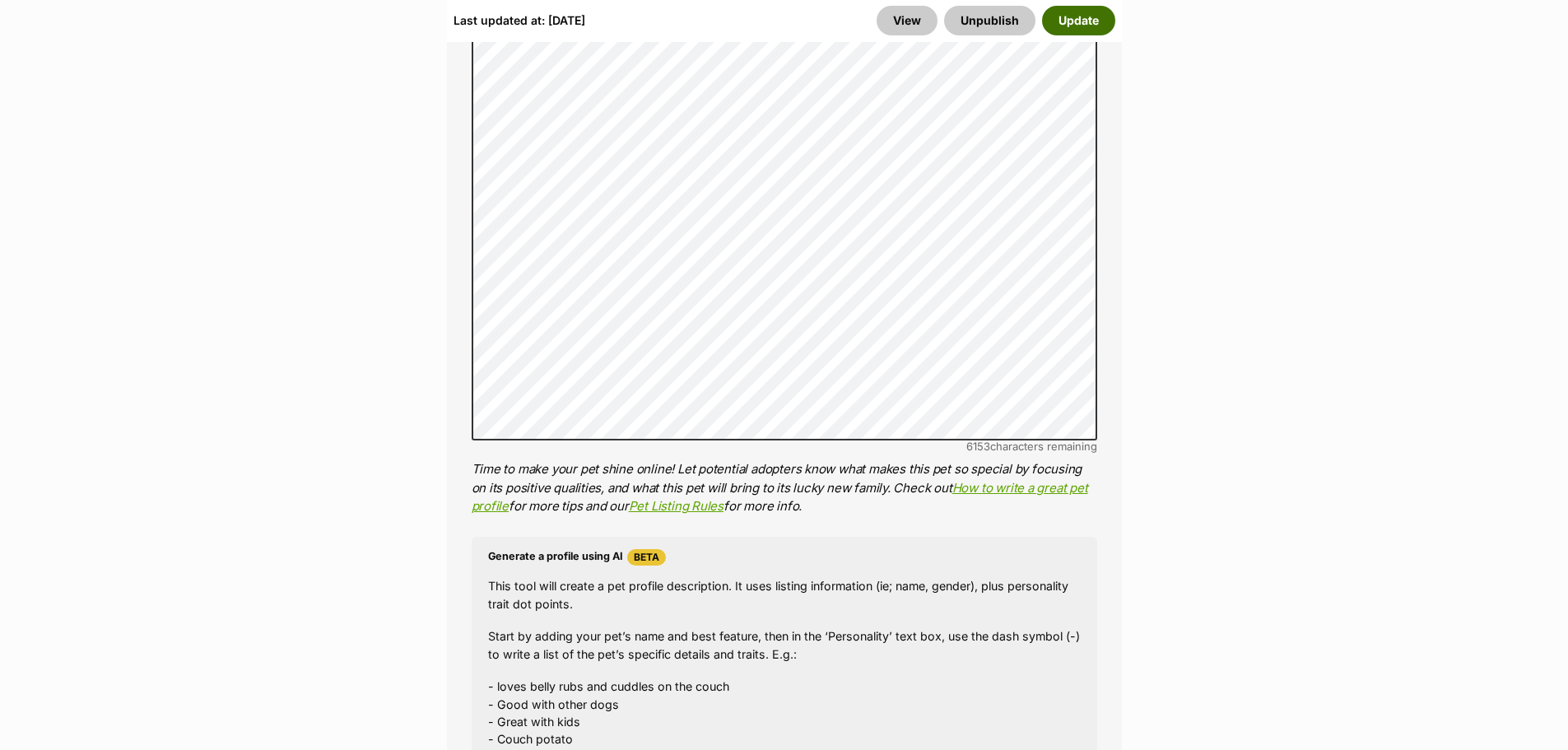 click on "Update" at bounding box center [1078, 21] 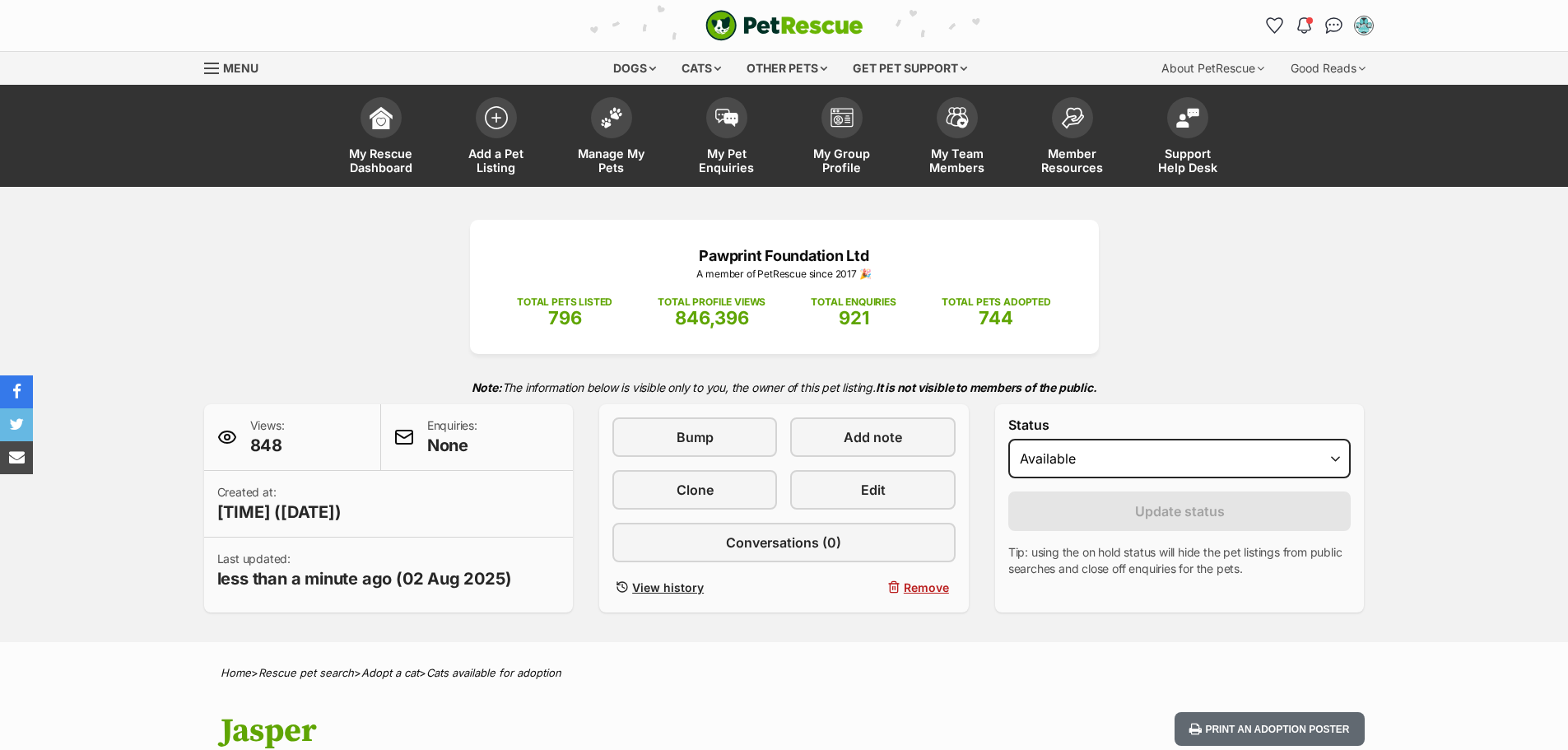 scroll, scrollTop: 0, scrollLeft: 0, axis: both 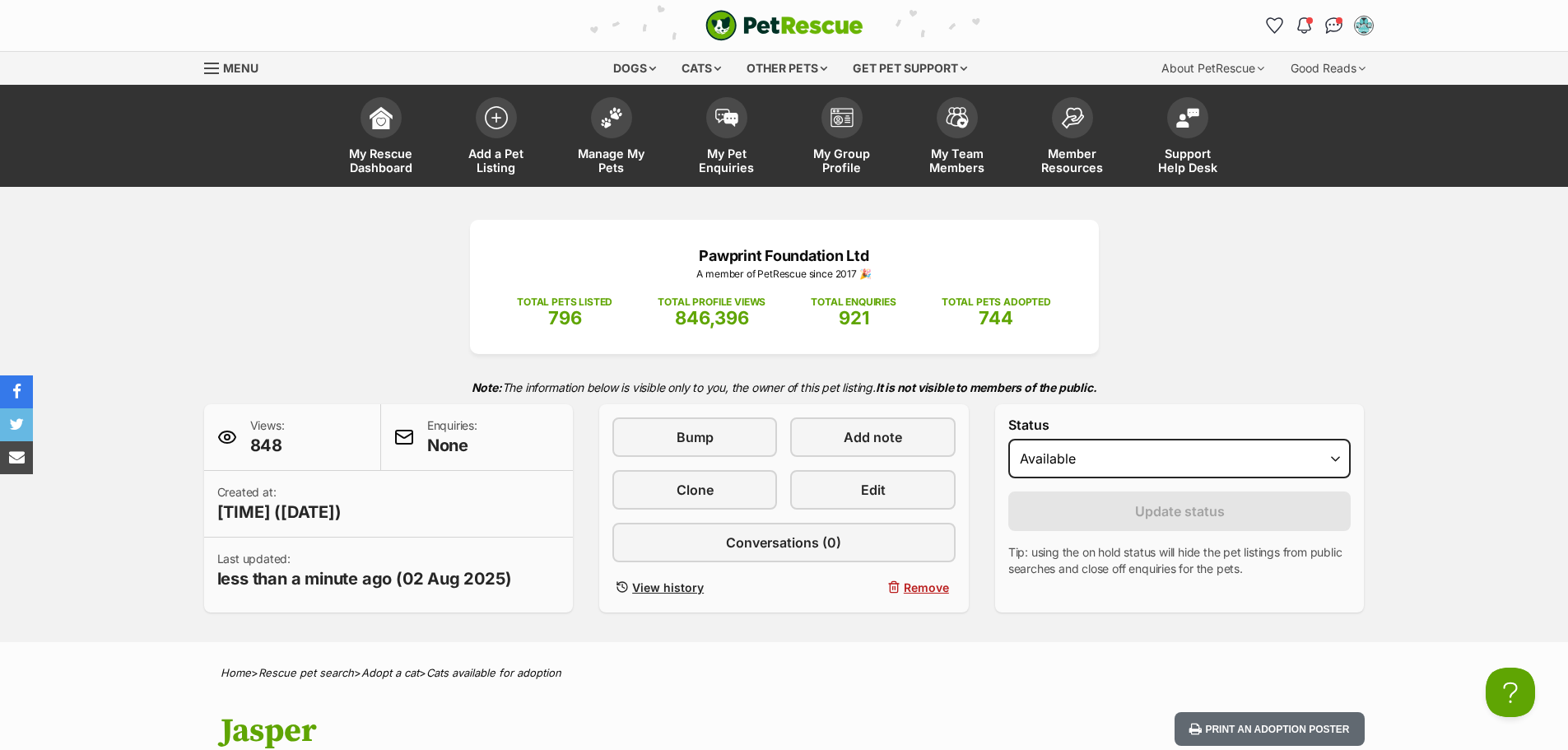 click on "Manage My Pets" at bounding box center (612, 161) 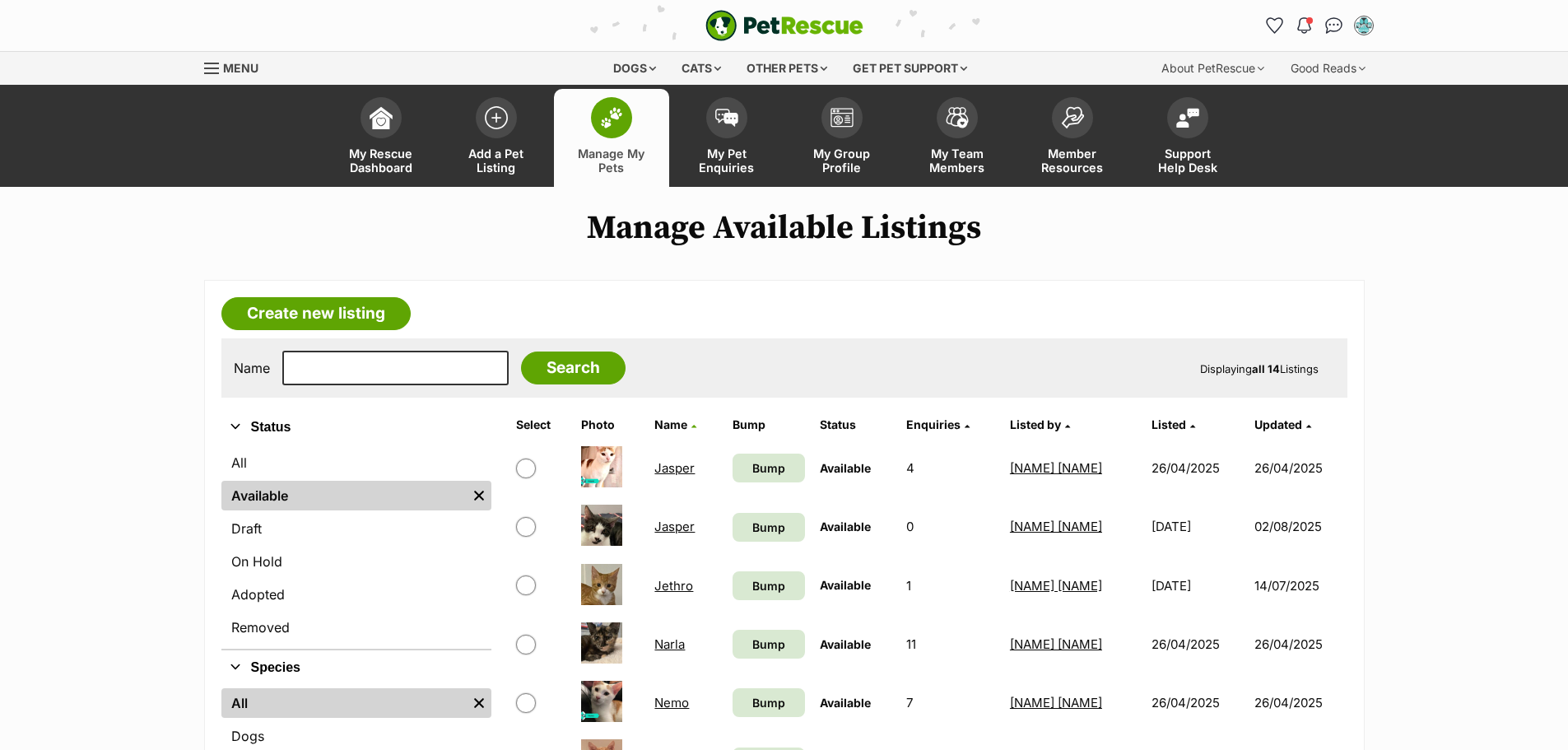 scroll, scrollTop: 0, scrollLeft: 0, axis: both 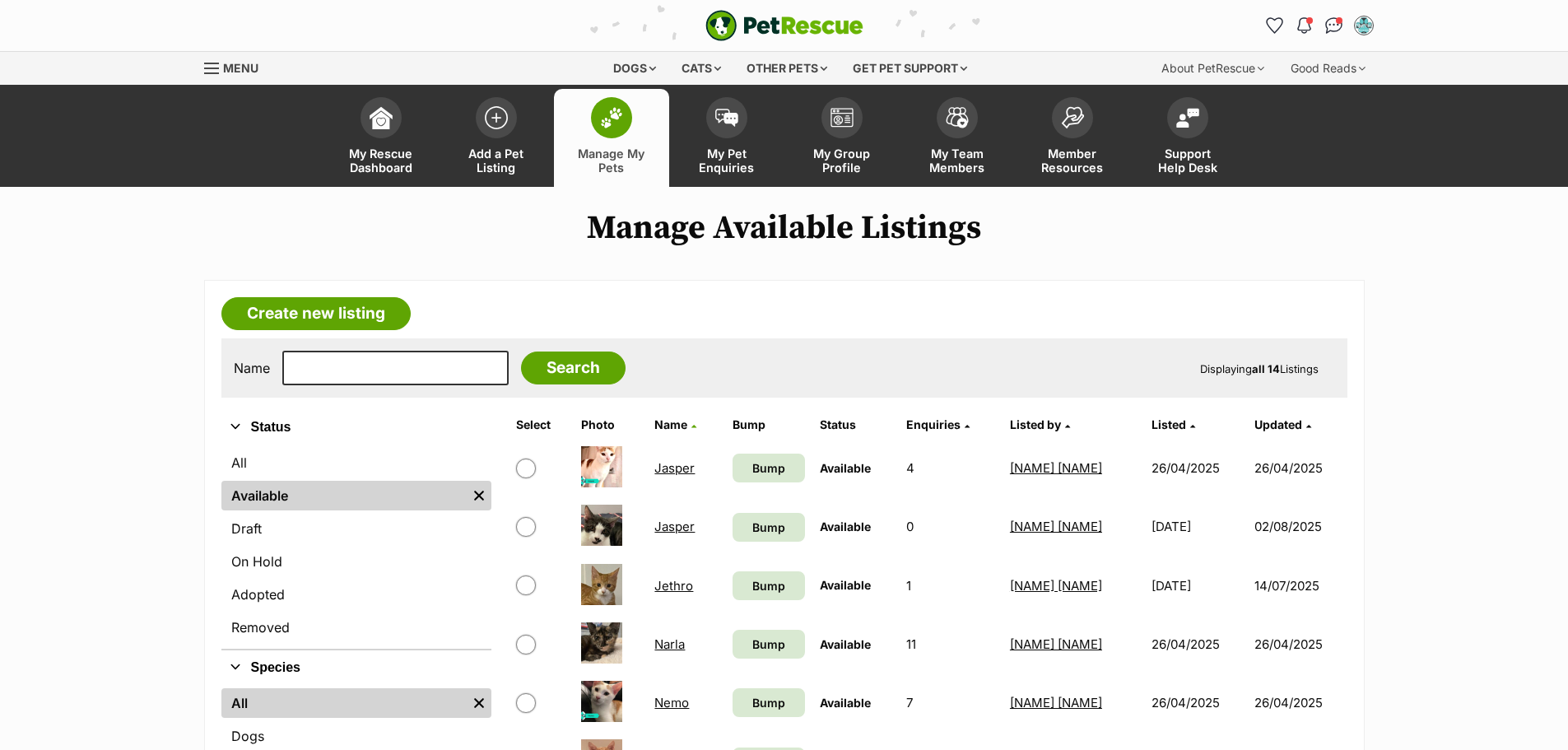 click on "Jethro" at bounding box center [673, 585] 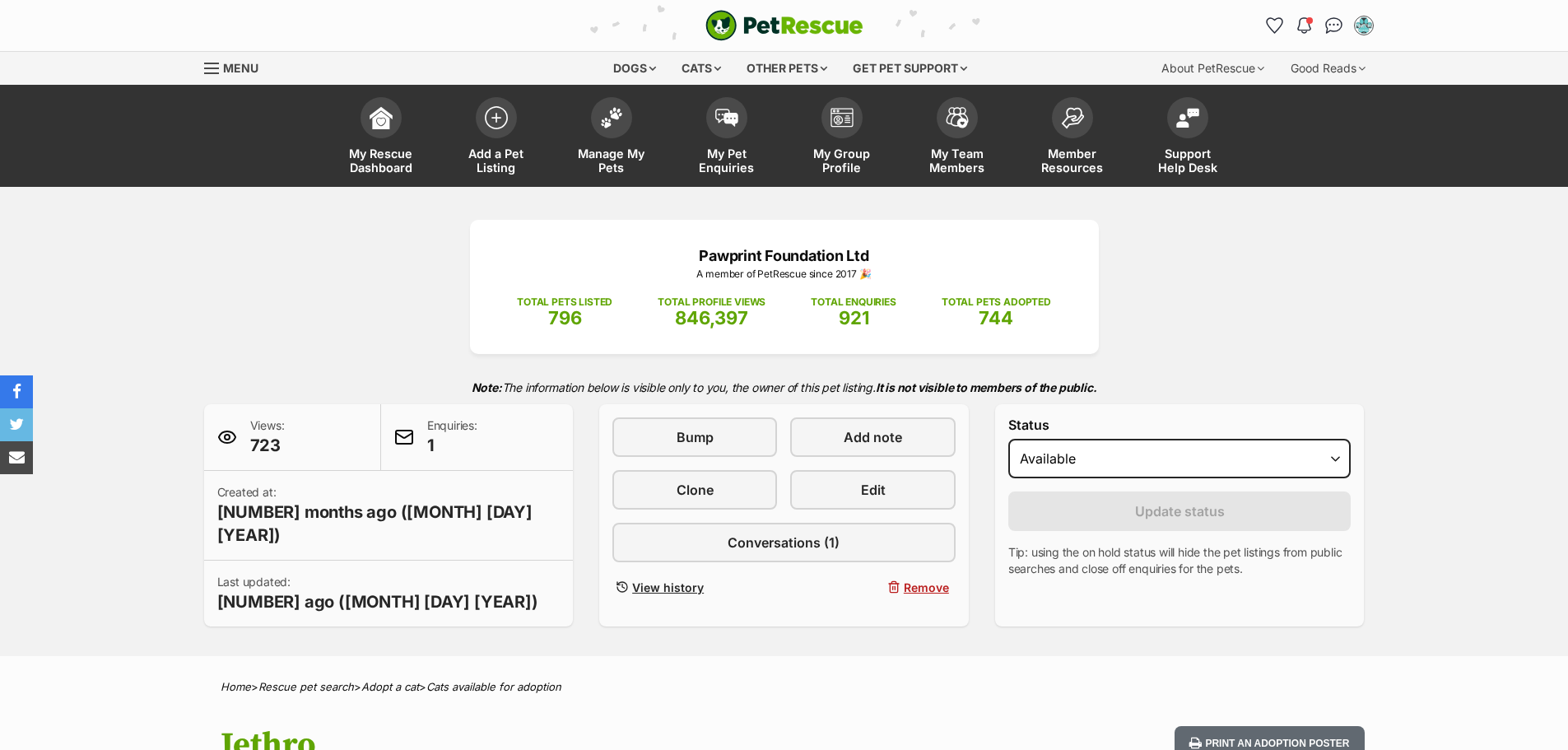 scroll, scrollTop: 0, scrollLeft: 0, axis: both 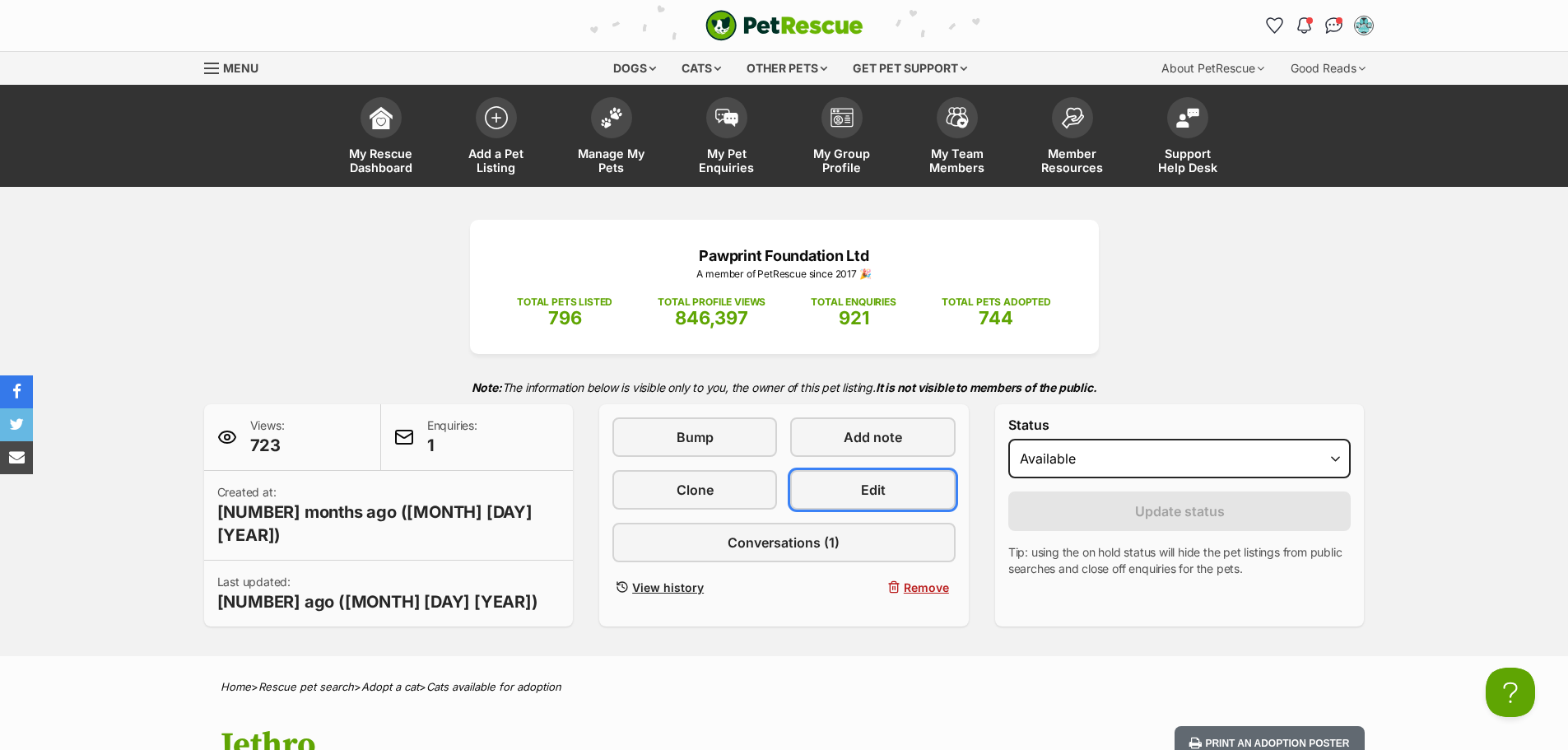 click on "Edit" at bounding box center [873, 490] 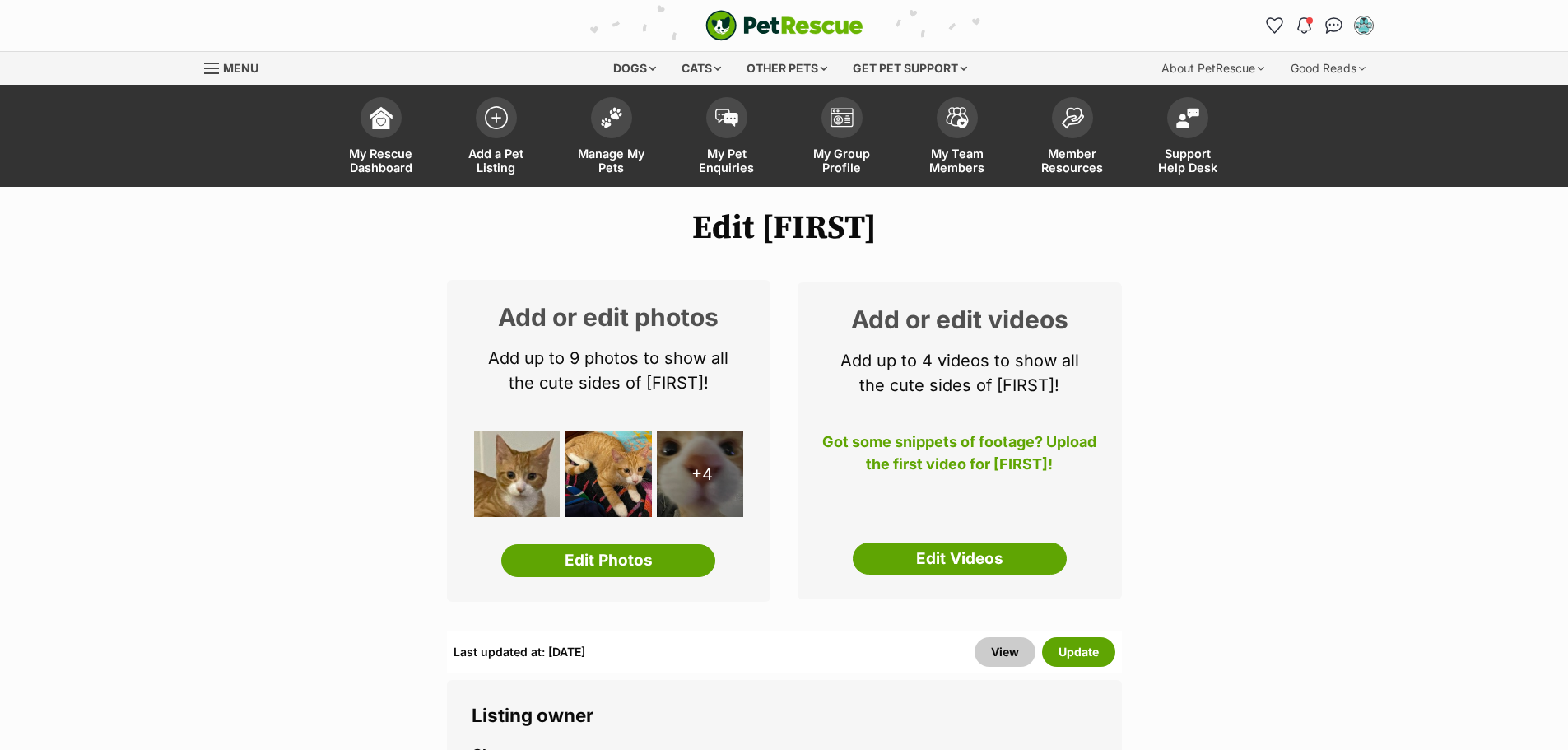 scroll, scrollTop: 0, scrollLeft: 0, axis: both 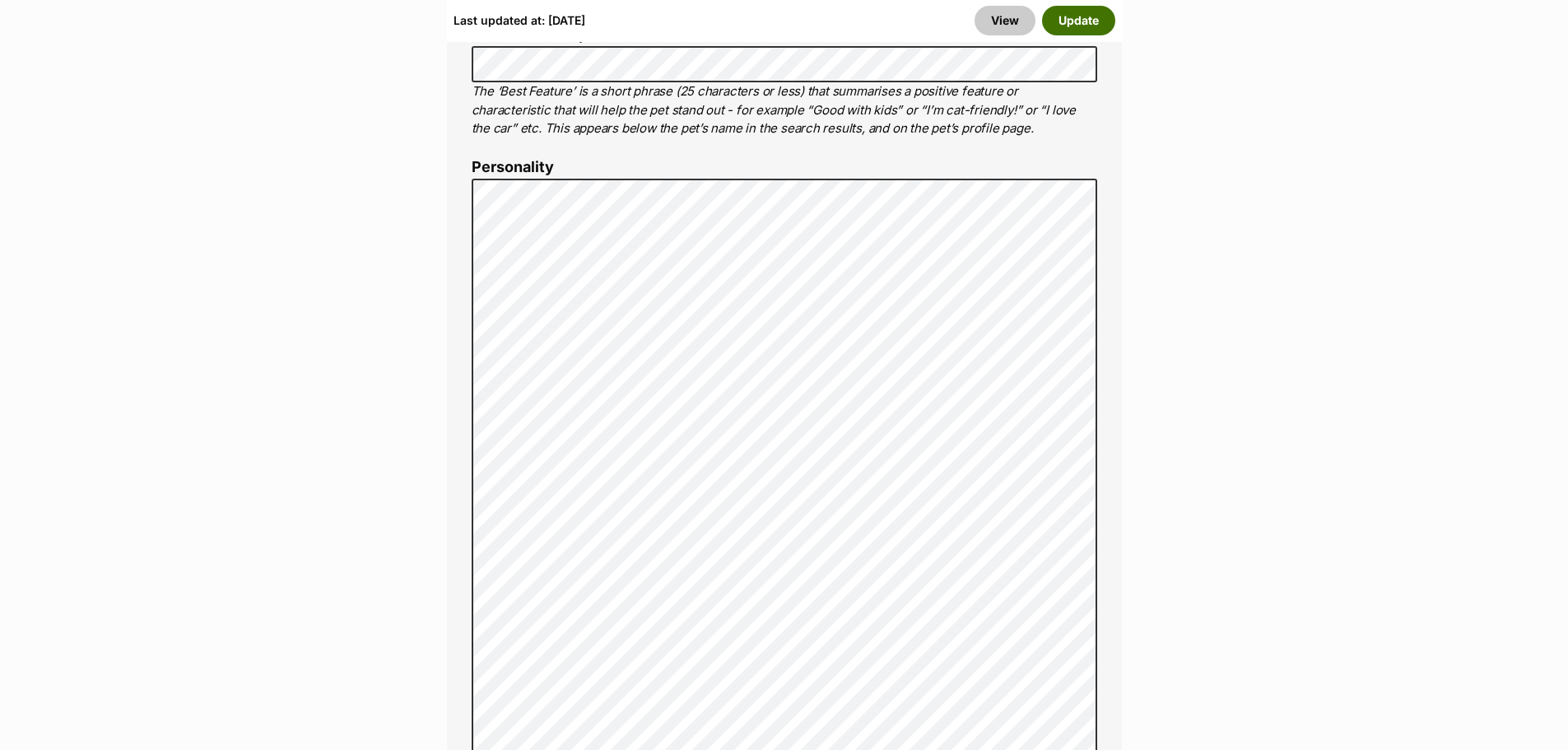 click on "Update" at bounding box center [1078, 21] 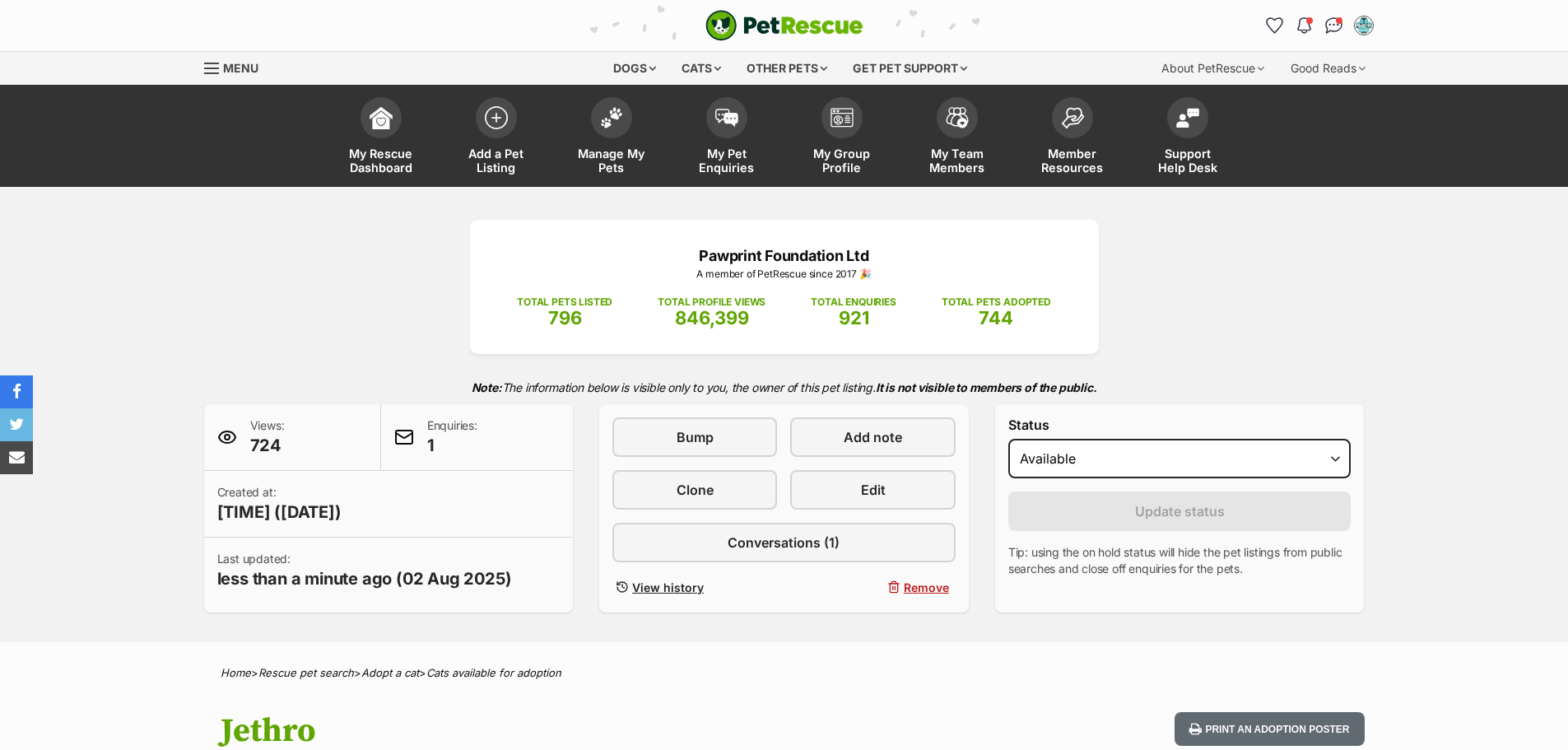 scroll, scrollTop: 0, scrollLeft: 0, axis: both 